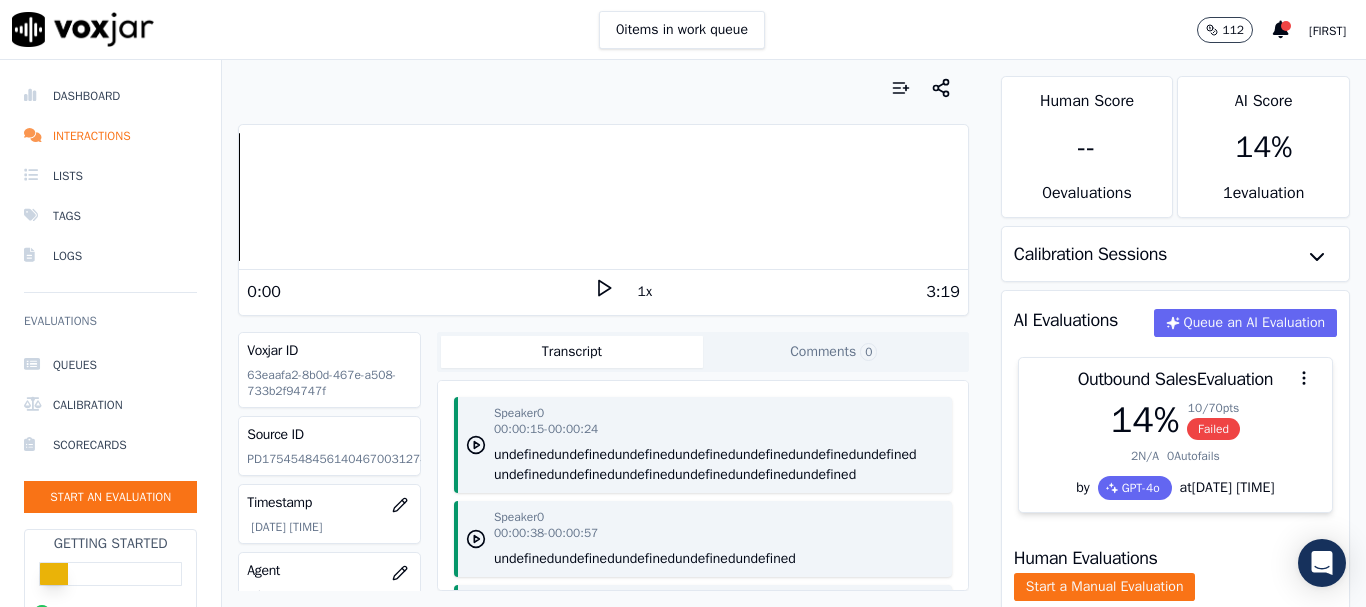 scroll, scrollTop: 0, scrollLeft: 0, axis: both 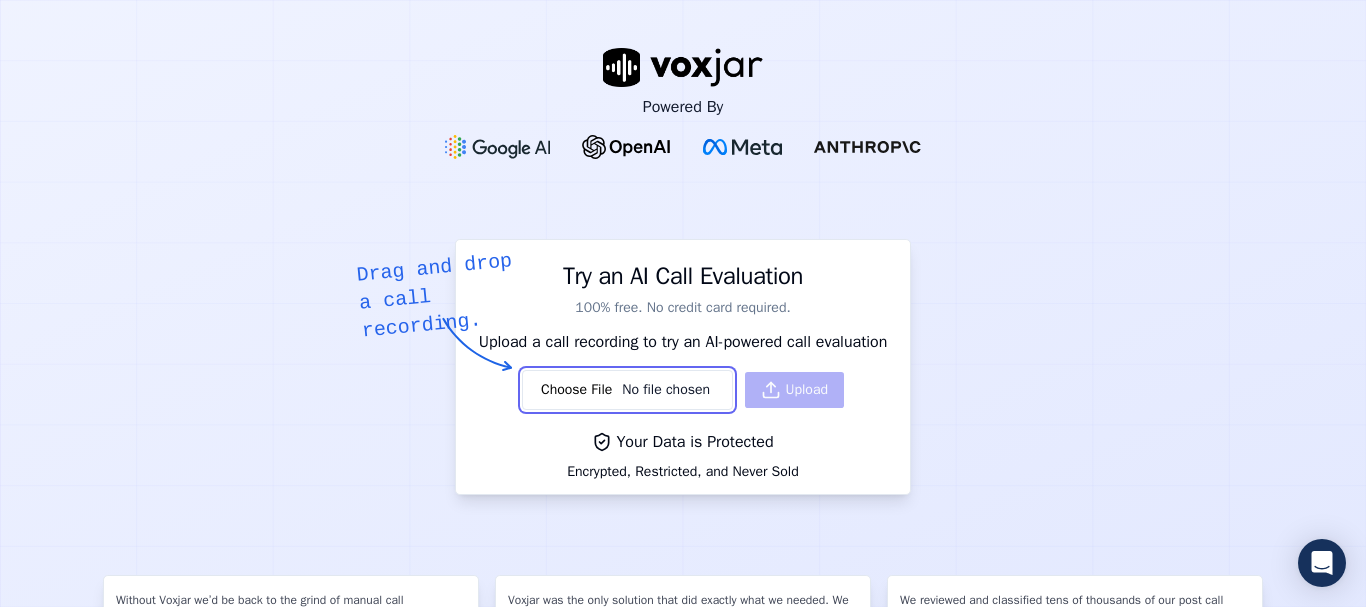 click at bounding box center (627, 390) 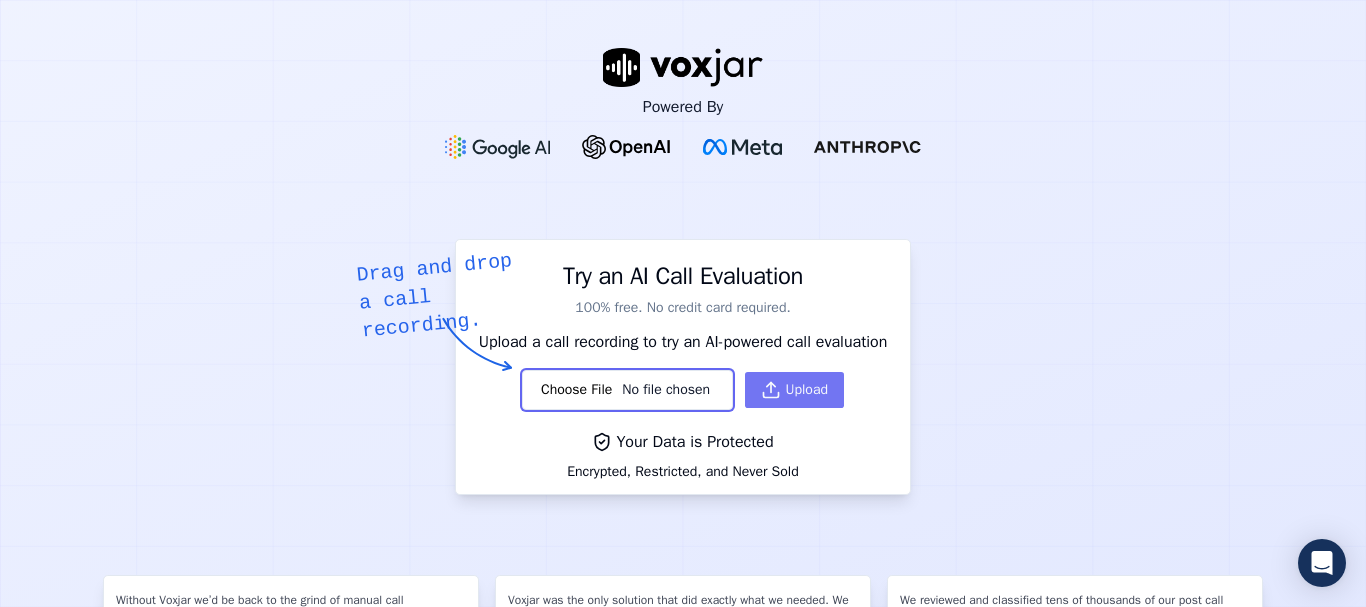 click on "Upload" at bounding box center [794, 390] 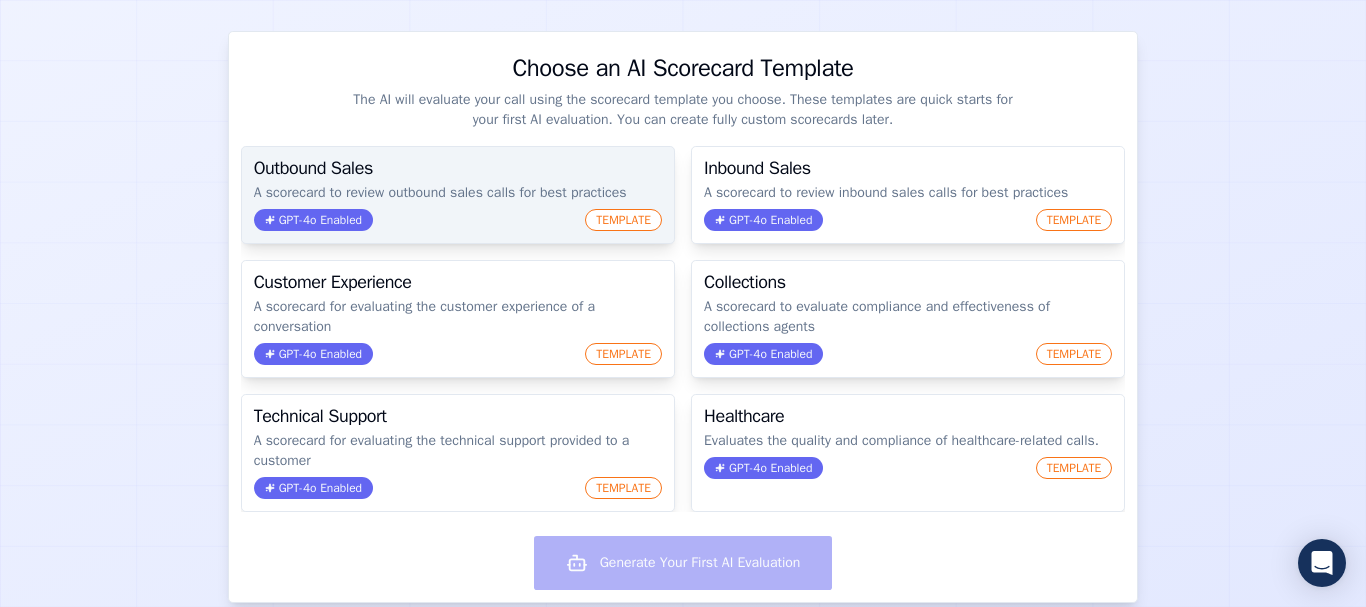 scroll, scrollTop: 200, scrollLeft: 0, axis: vertical 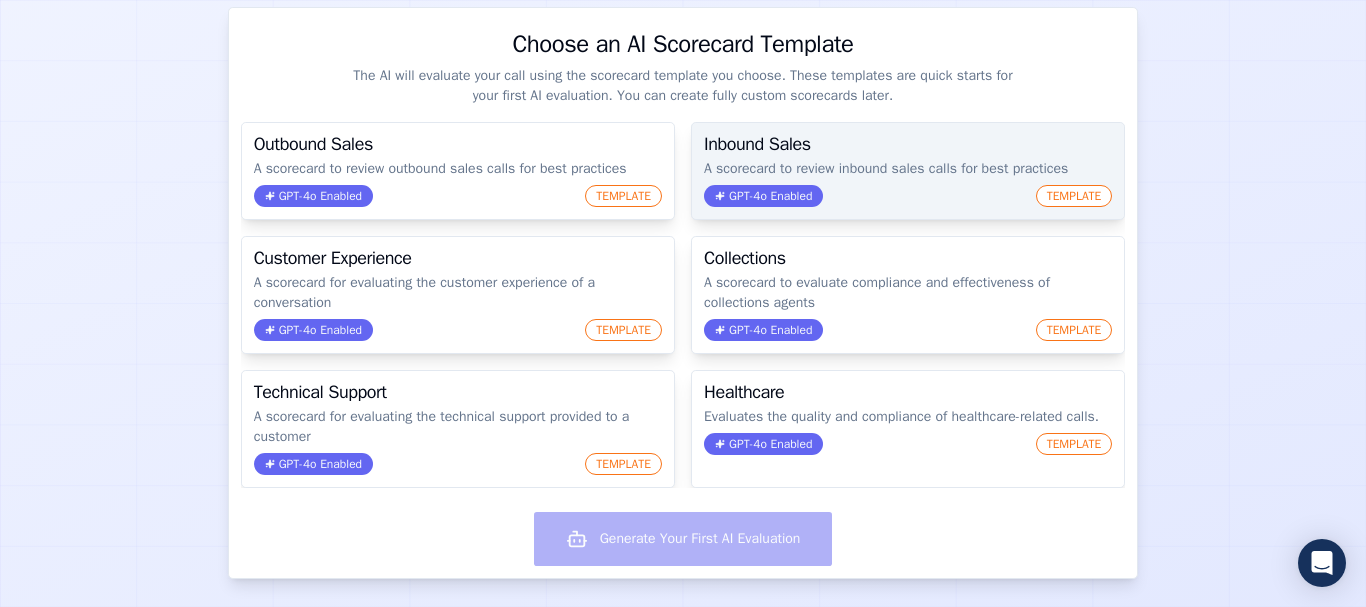click on "TEMPLATE" 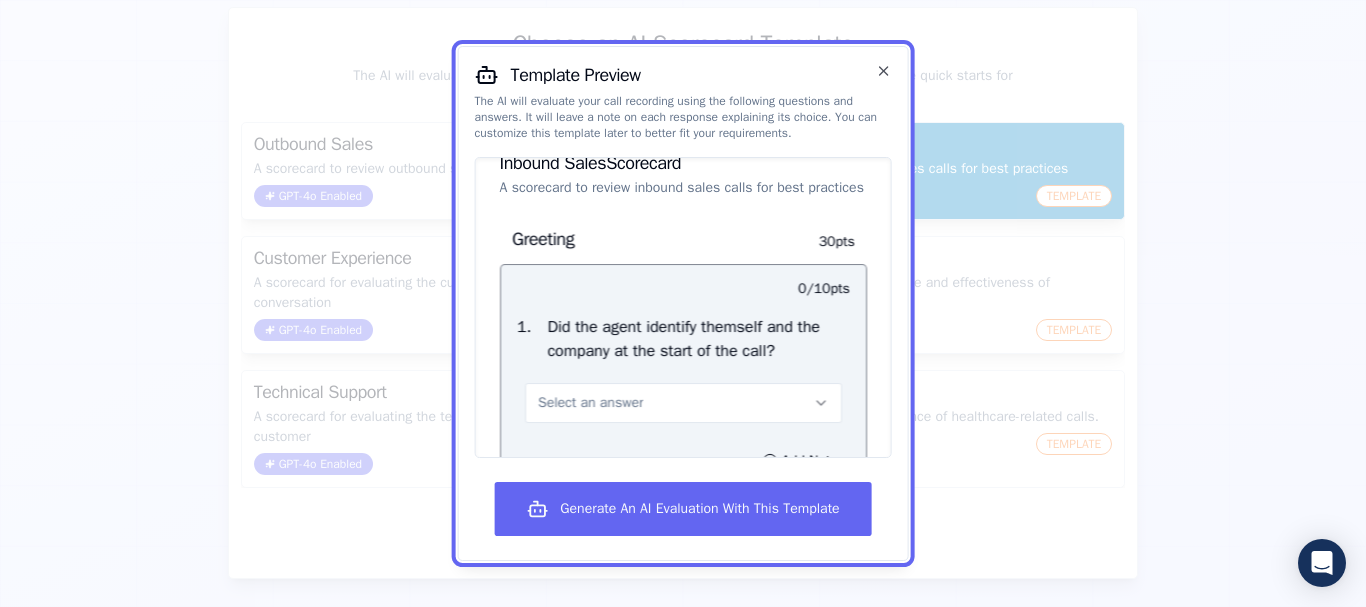 scroll, scrollTop: 0, scrollLeft: 0, axis: both 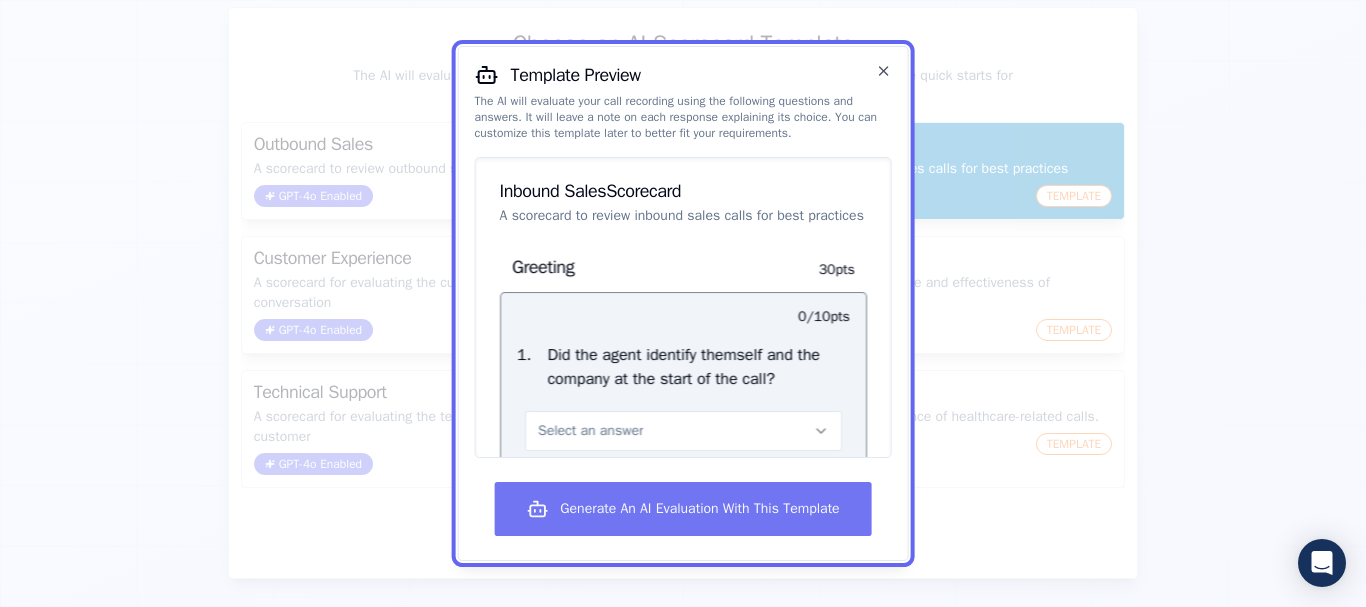 click on "Generate An AI Evaluation With This Template" at bounding box center [682, 509] 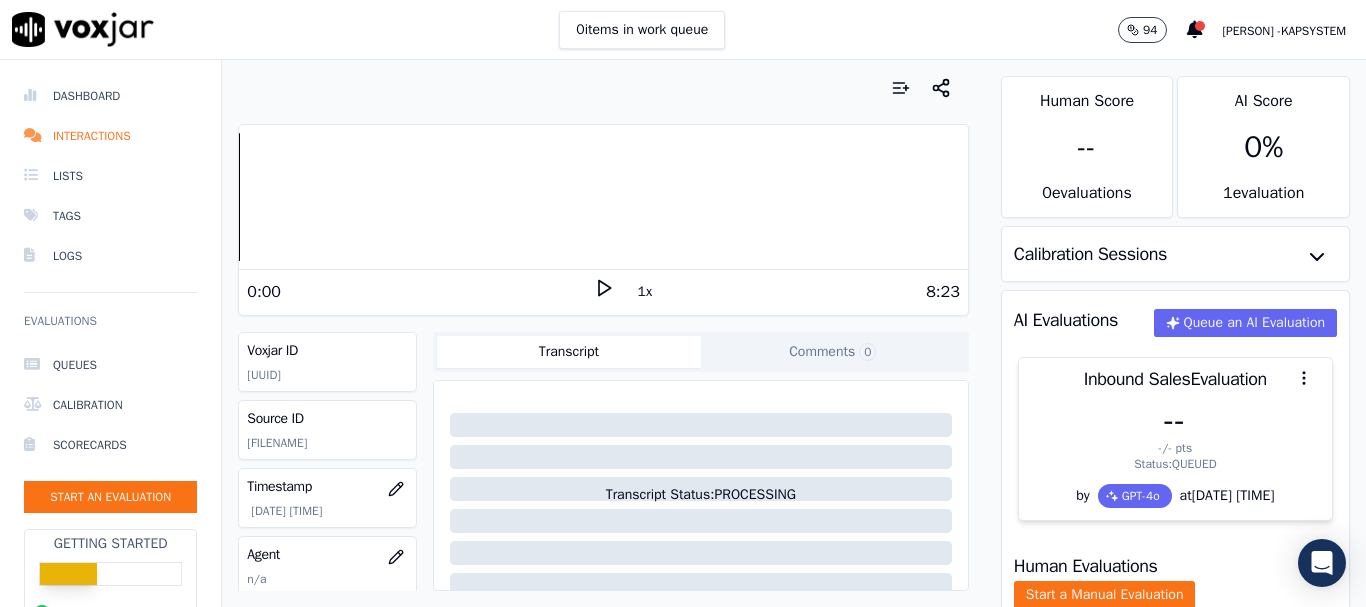 scroll, scrollTop: 0, scrollLeft: 0, axis: both 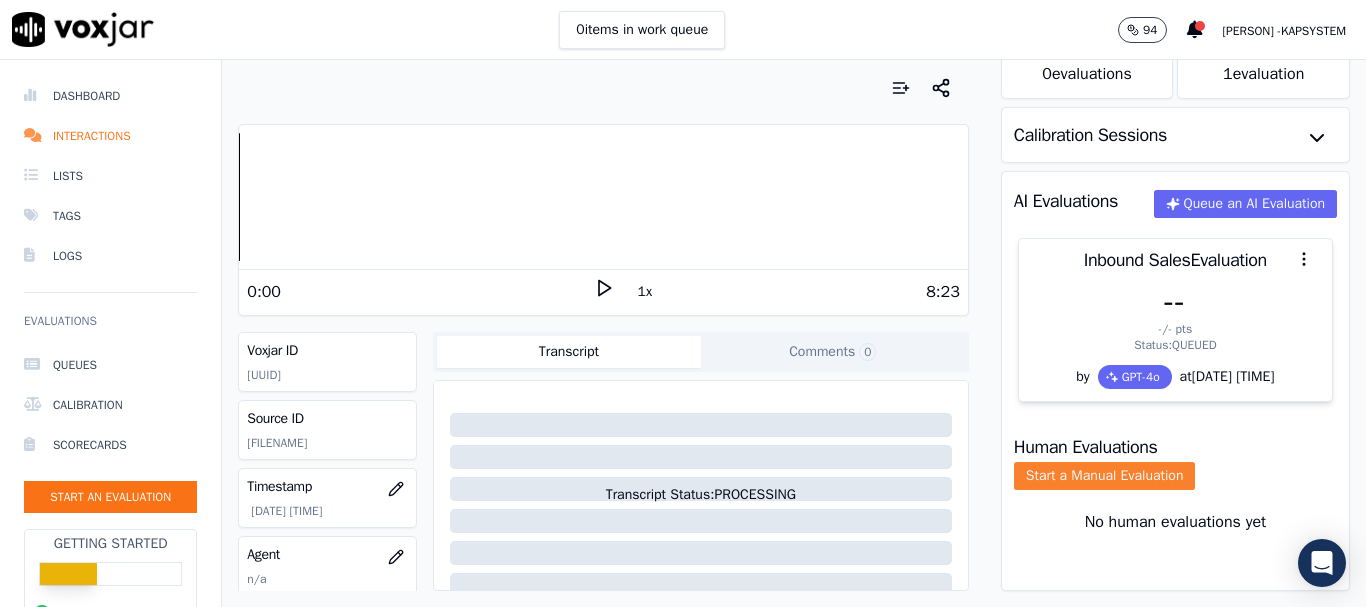 click on "Start a Manual Evaluation" 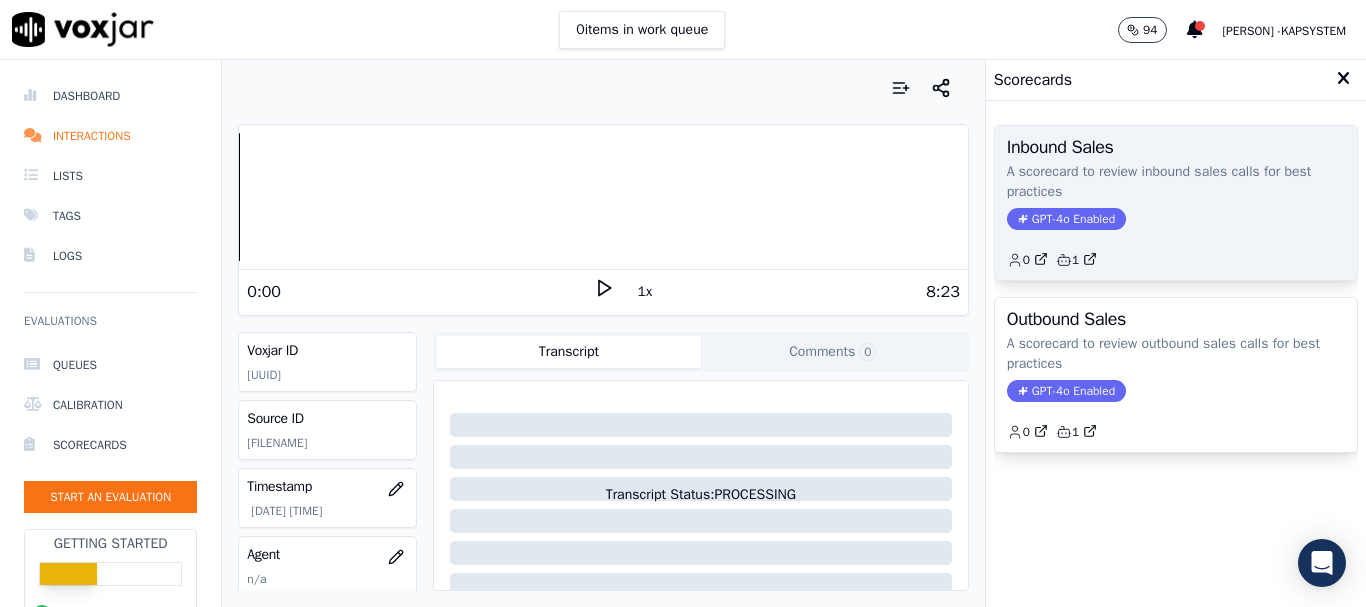 click on "Inbound Sales   A scorecard to review inbound sales calls for best practices     GPT-4o Enabled       0         1" at bounding box center (1176, 203) 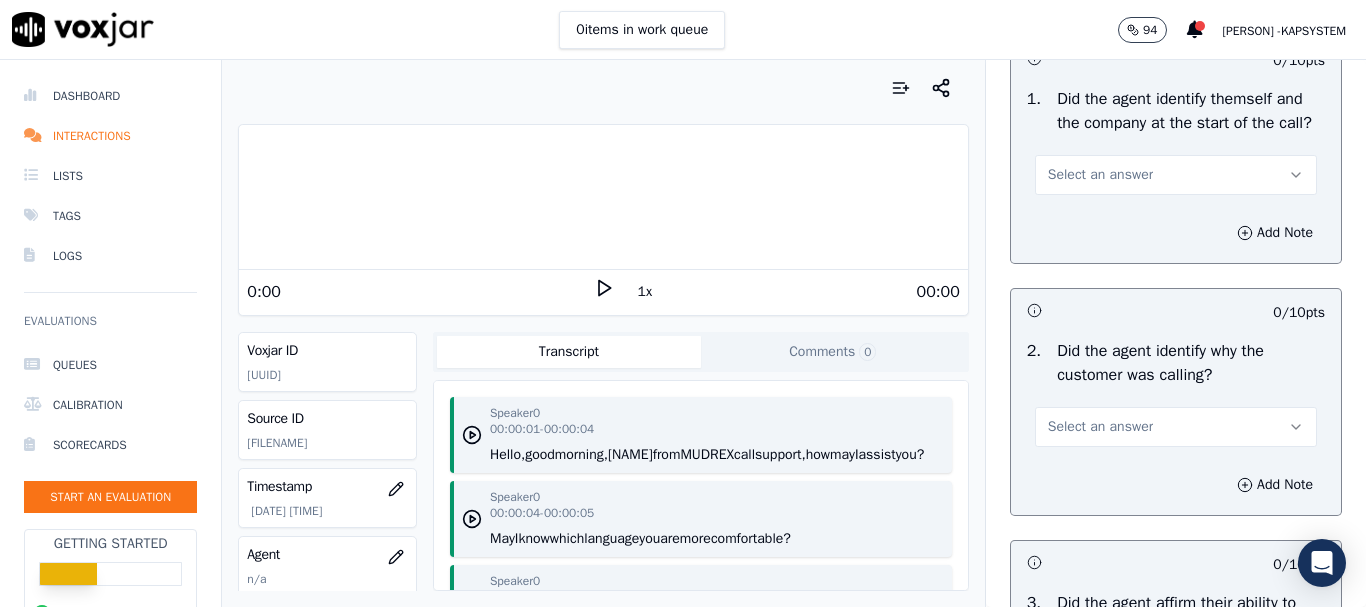 scroll, scrollTop: 300, scrollLeft: 0, axis: vertical 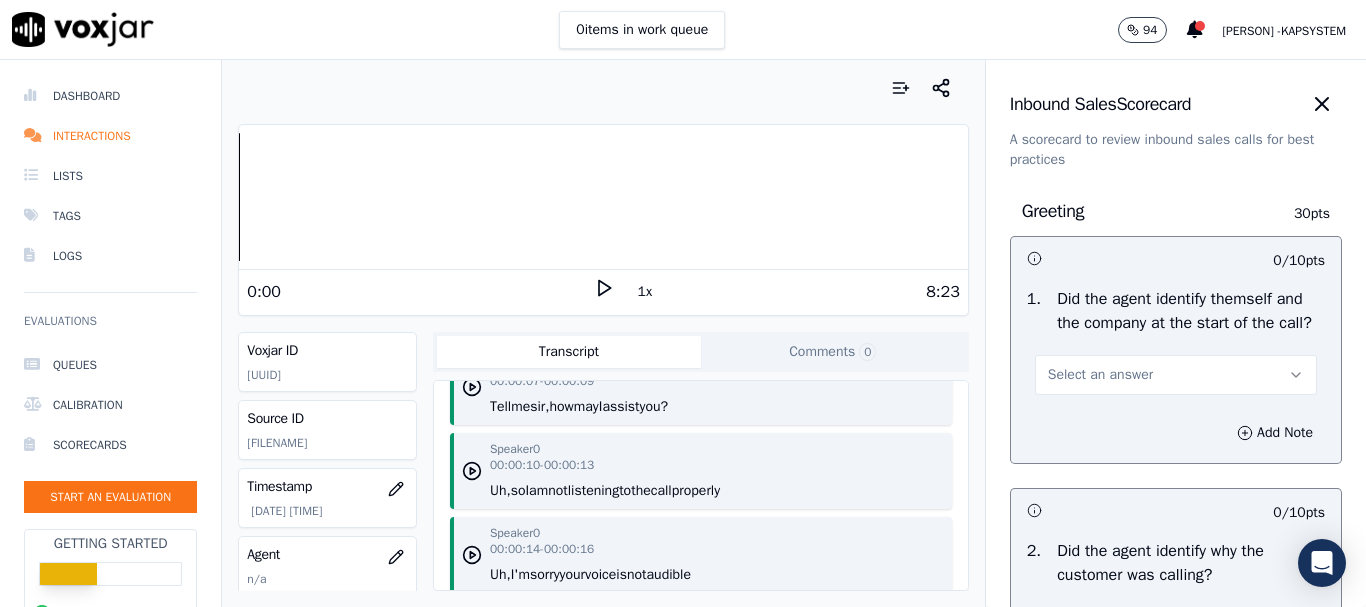 click 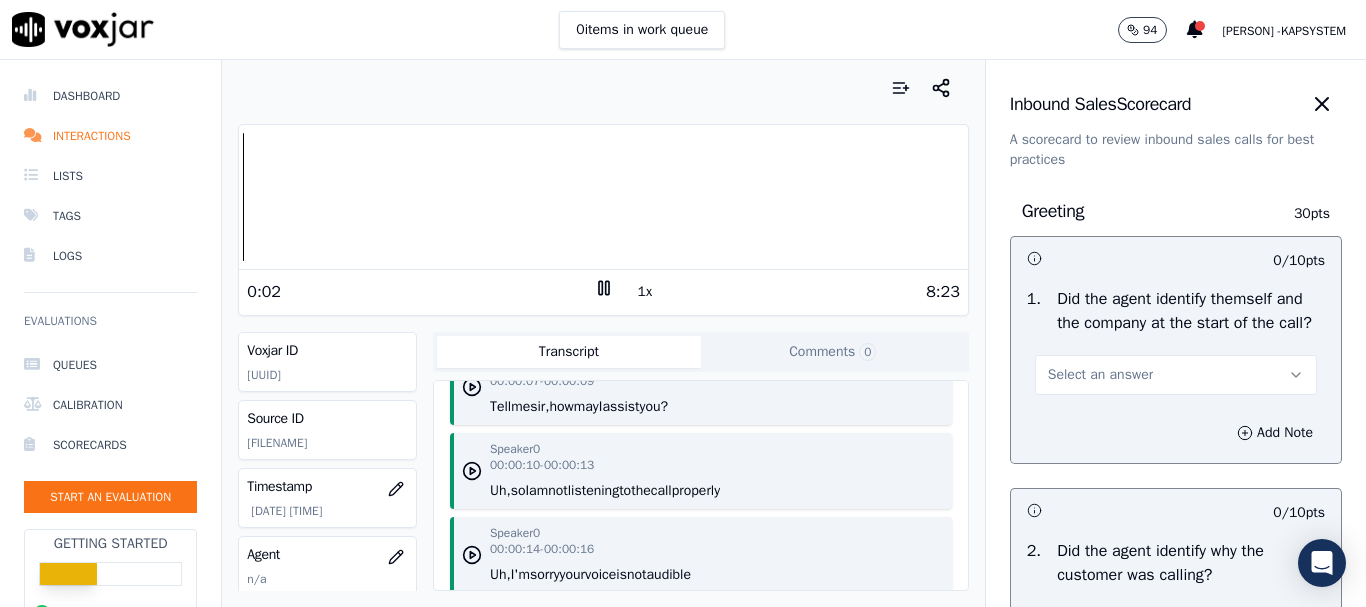 click 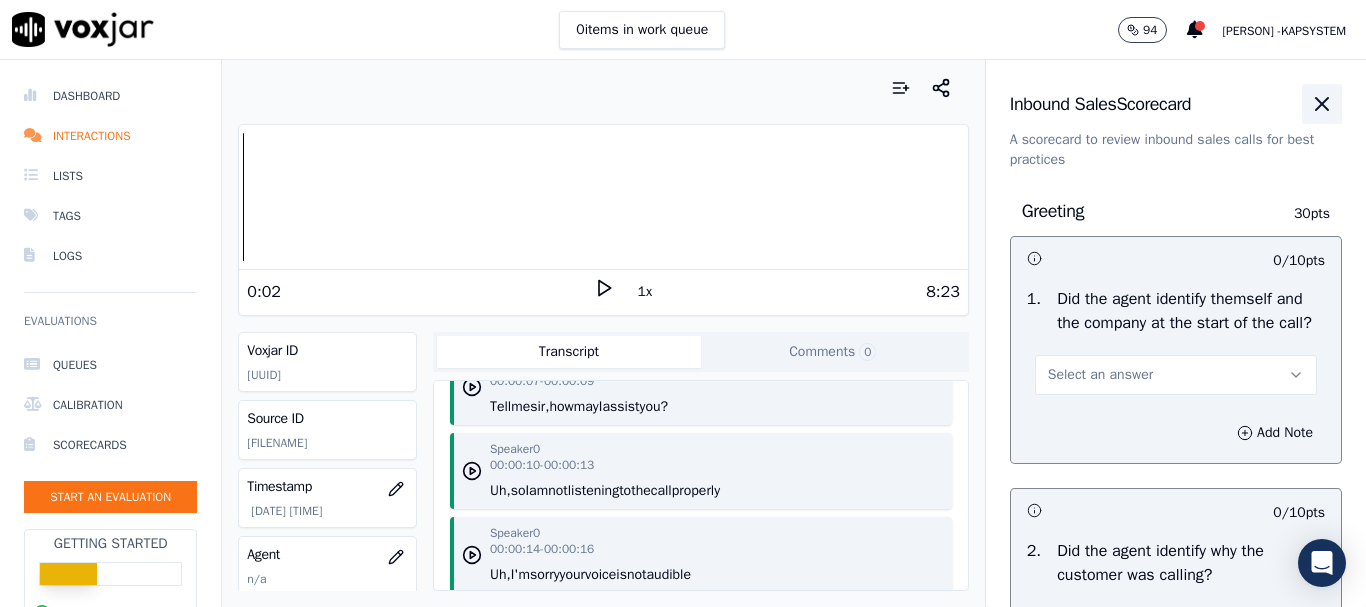 click 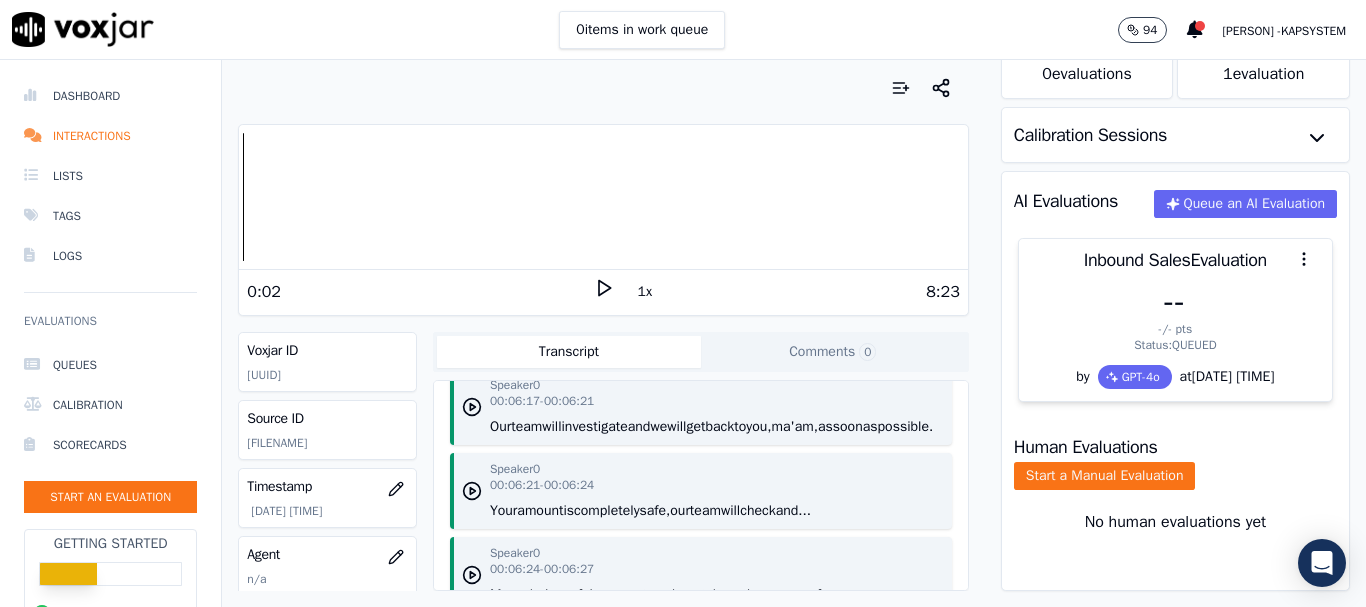scroll, scrollTop: 9811, scrollLeft: 0, axis: vertical 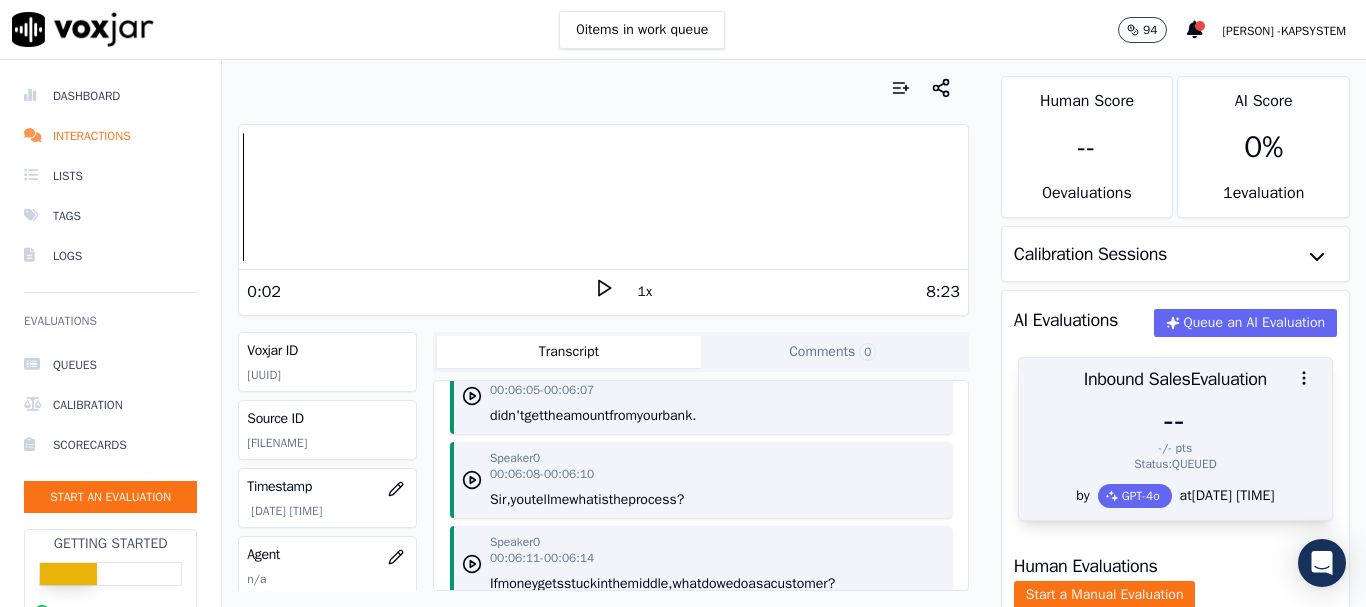 click on "GPT-4o" at bounding box center [1135, 496] 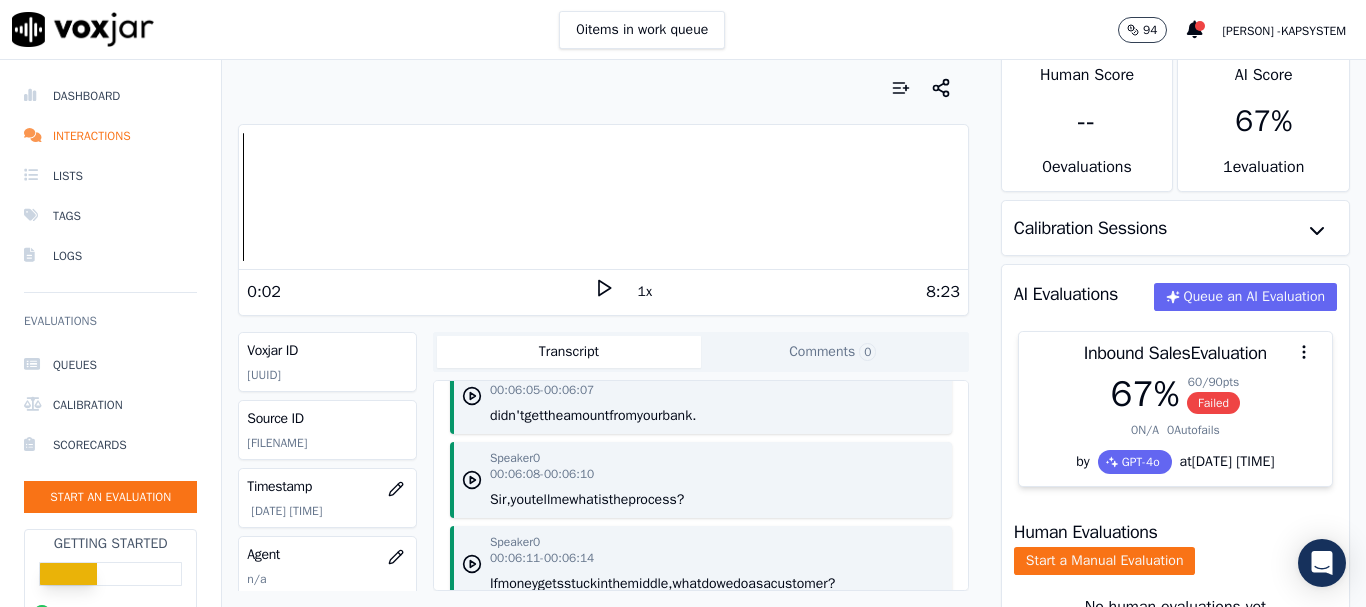 scroll, scrollTop: 0, scrollLeft: 0, axis: both 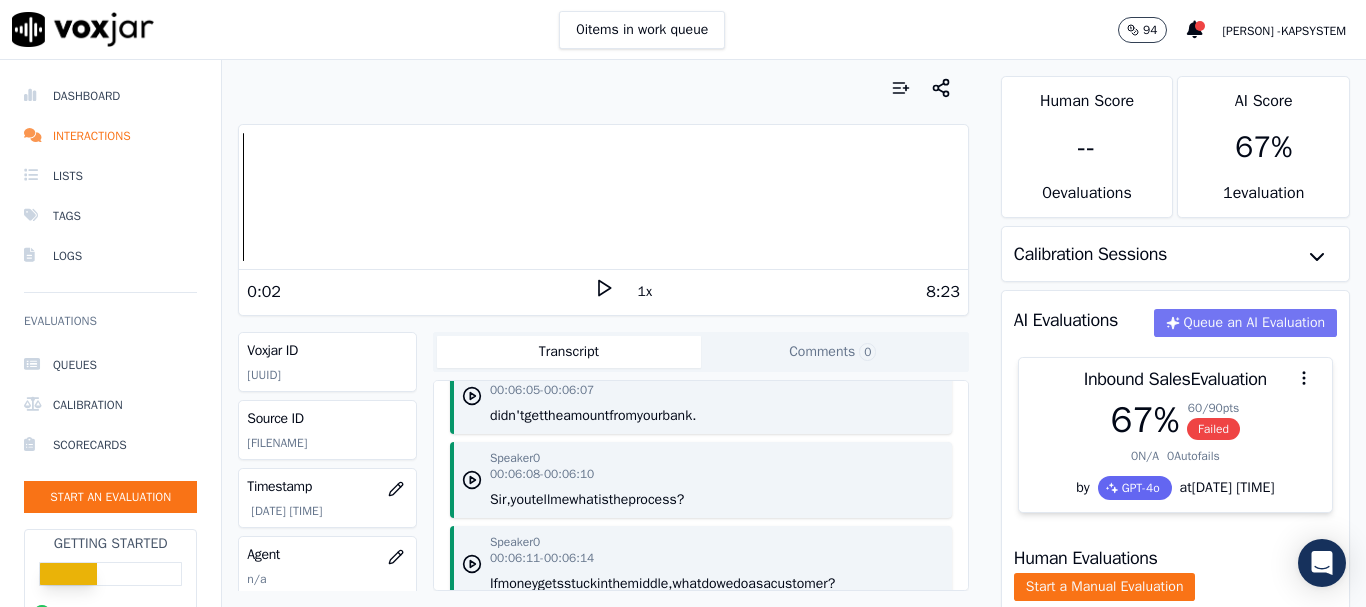 click on "Queue an AI Evaluation" 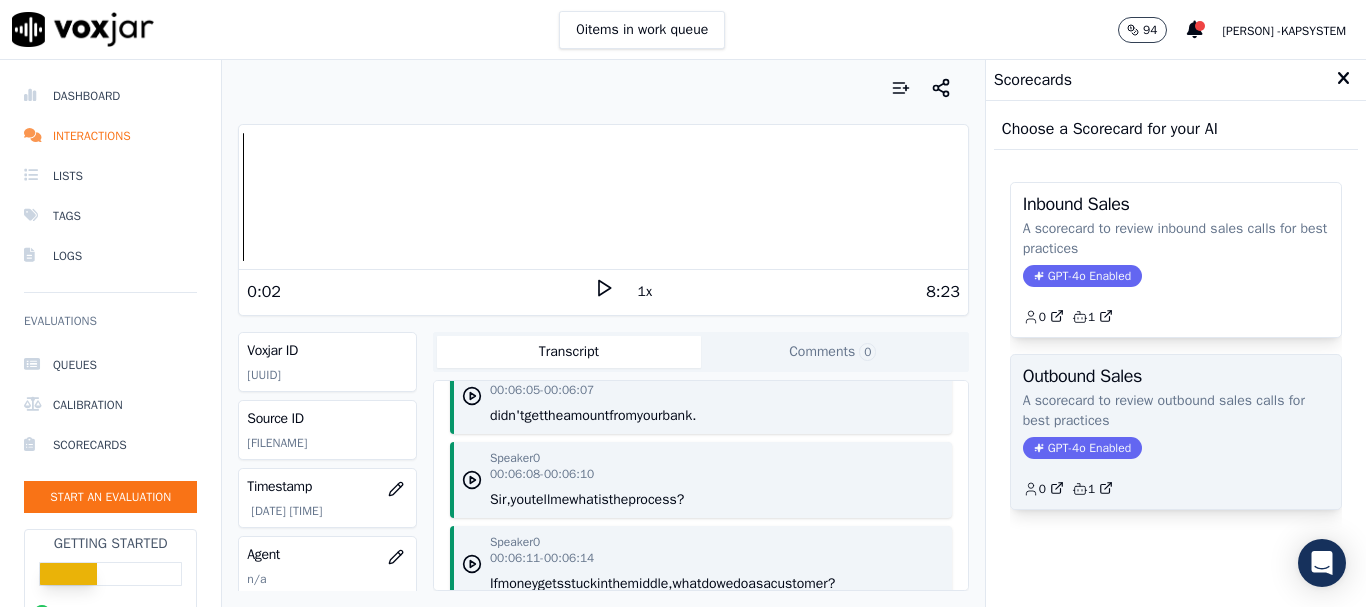 scroll, scrollTop: 0, scrollLeft: 0, axis: both 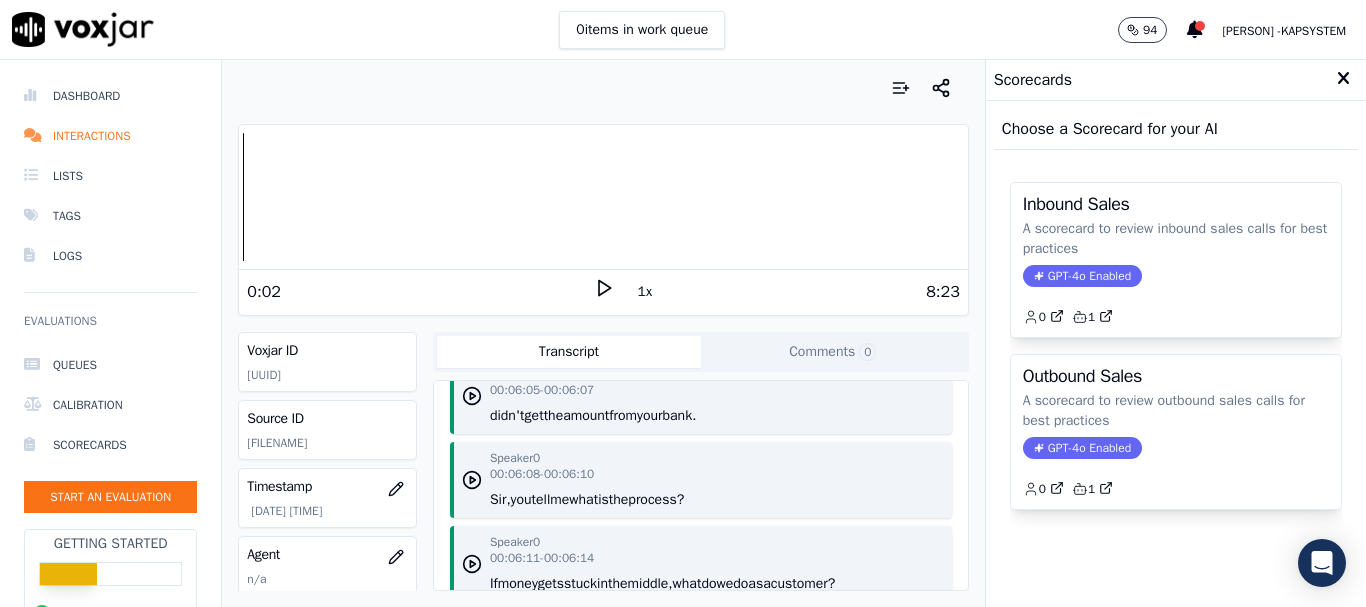 click on "Comments  0" 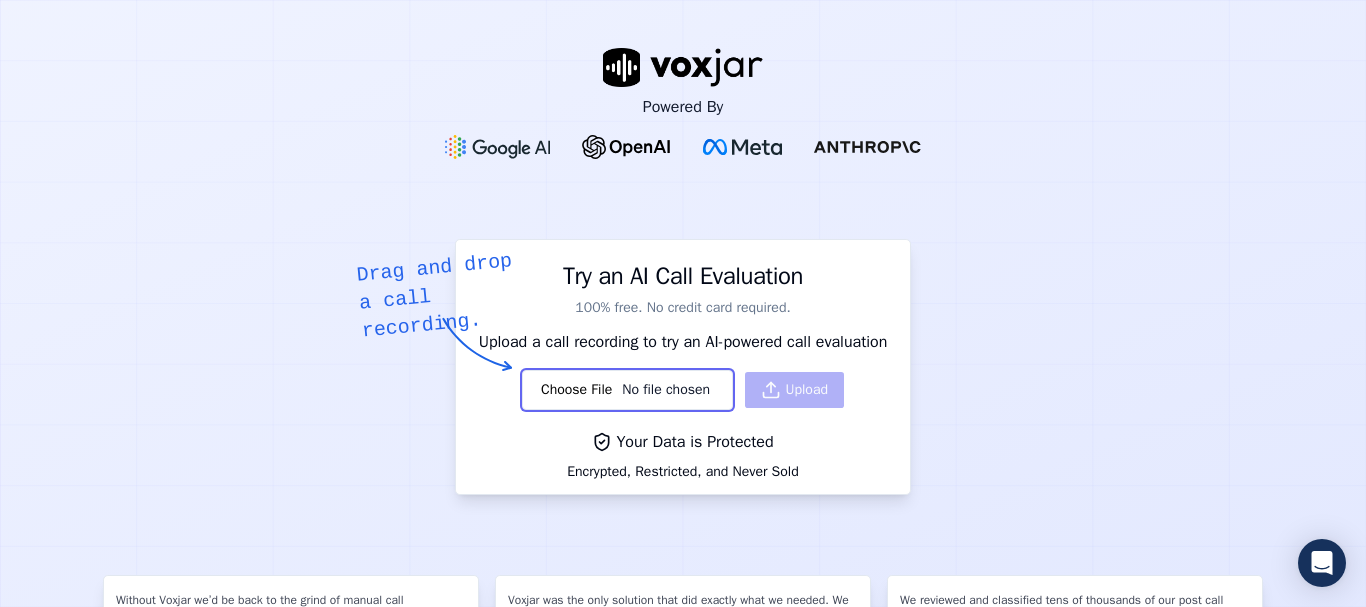 scroll, scrollTop: 0, scrollLeft: 0, axis: both 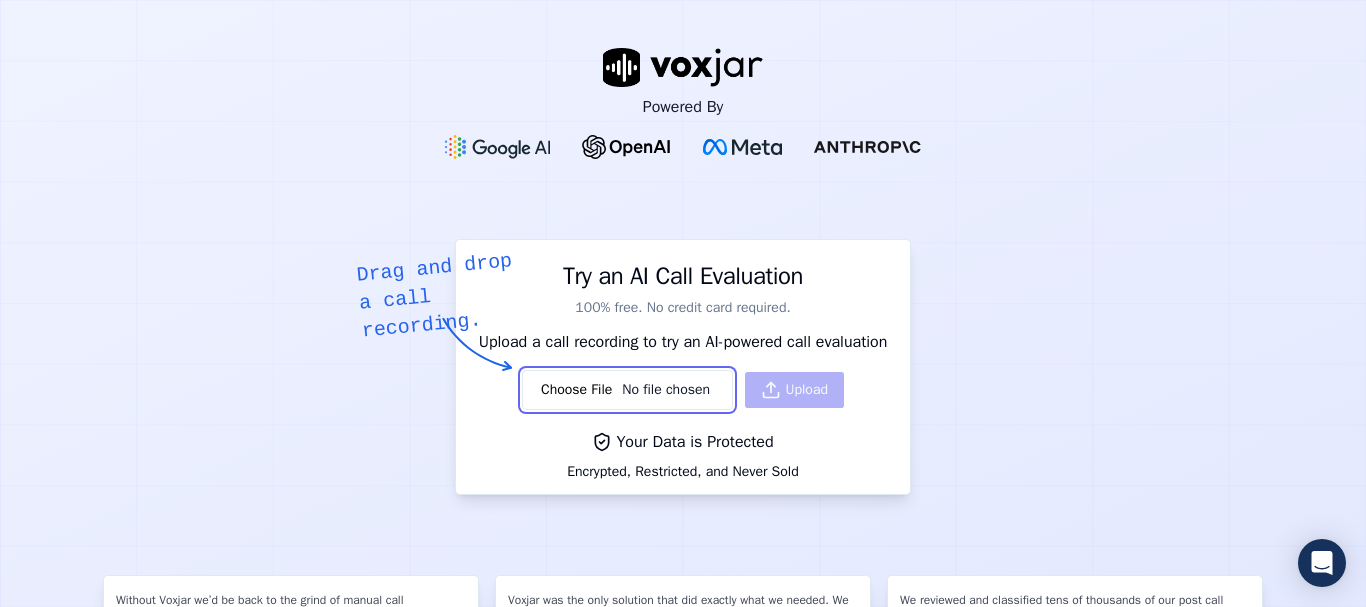 click at bounding box center [627, 390] 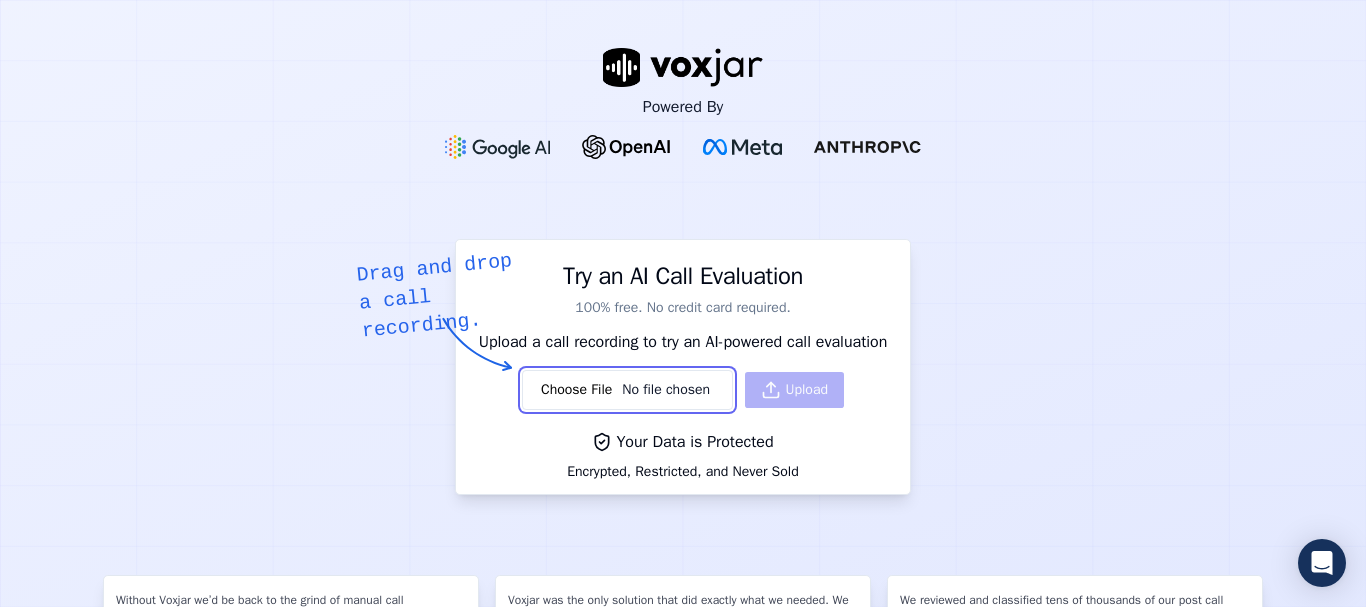 type on "C:\fakepath\2025_08_07_10_04_05_919717467144_316_CI1754541209970.wav" 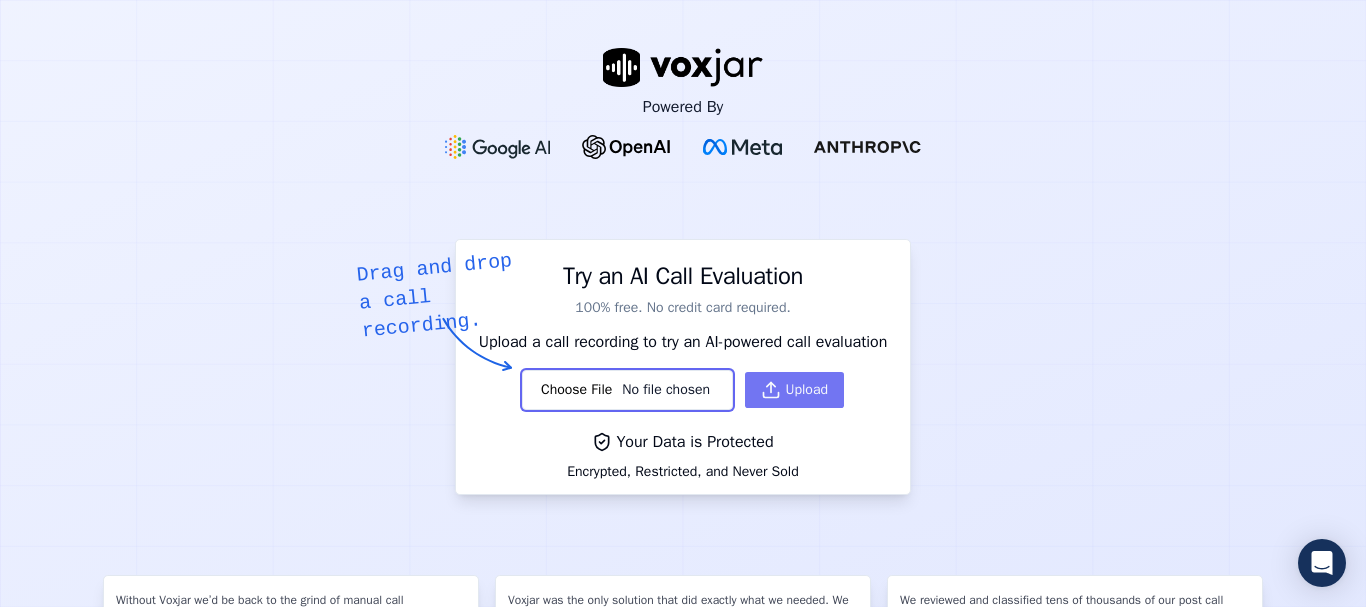 click on "Upload" at bounding box center [794, 390] 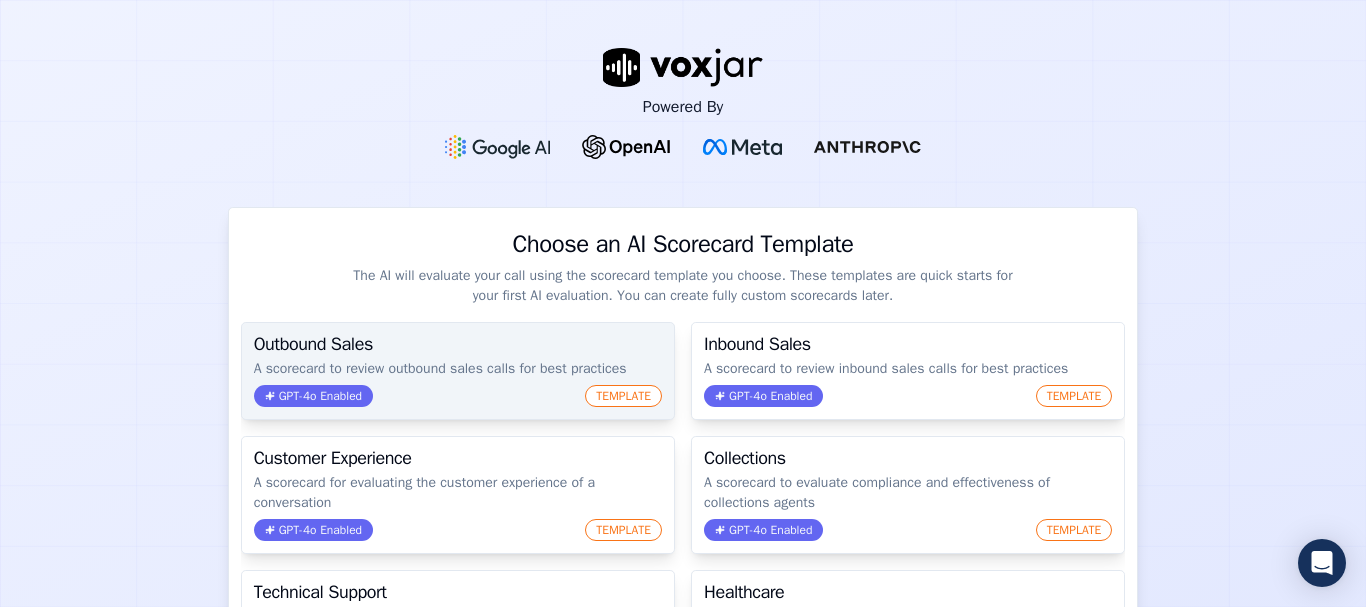 click on "TEMPLATE" 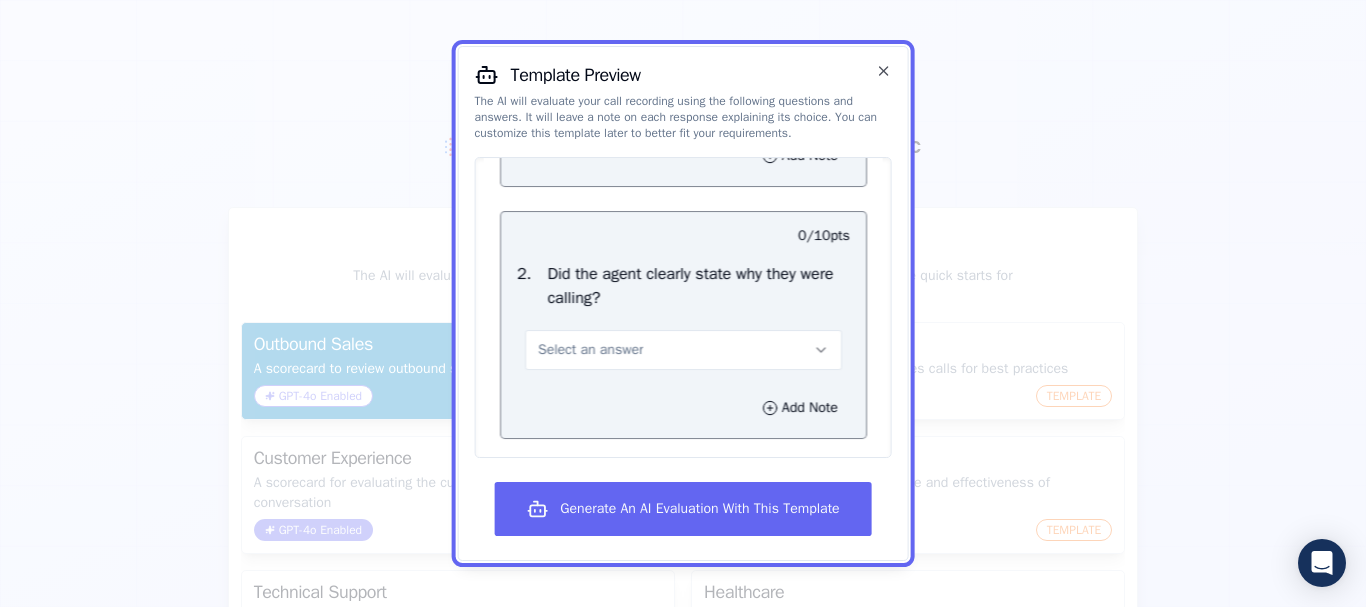 scroll, scrollTop: 528, scrollLeft: 0, axis: vertical 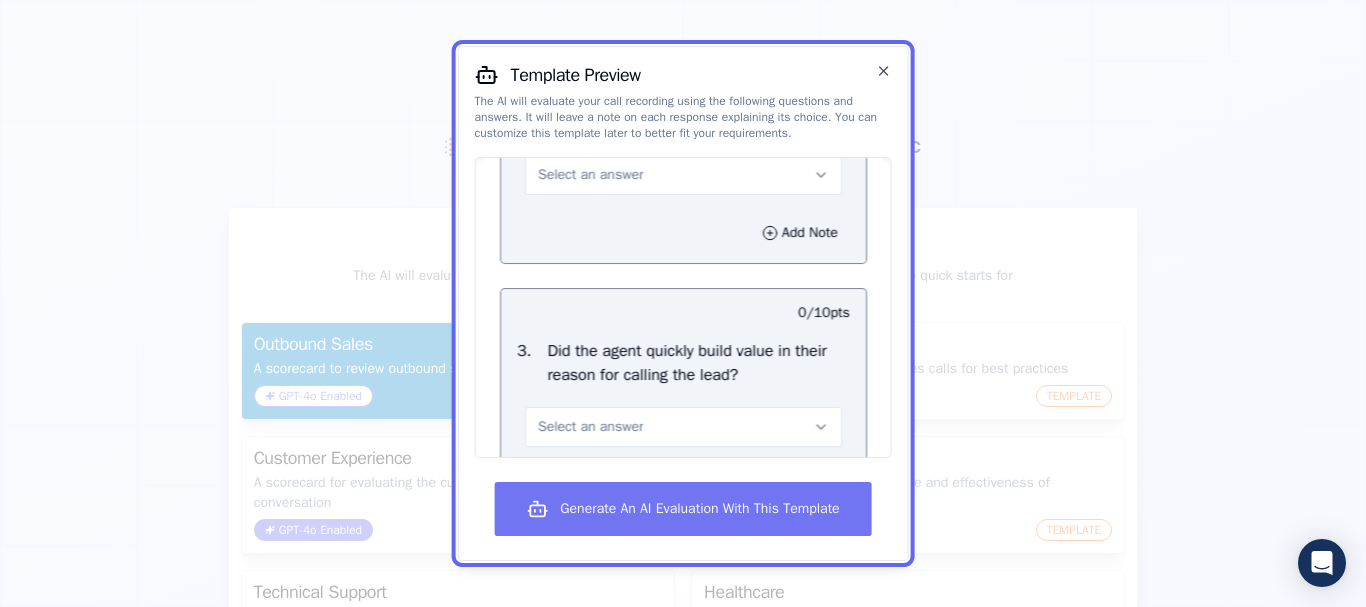 click on "Generate An AI Evaluation With This Template" at bounding box center [682, 509] 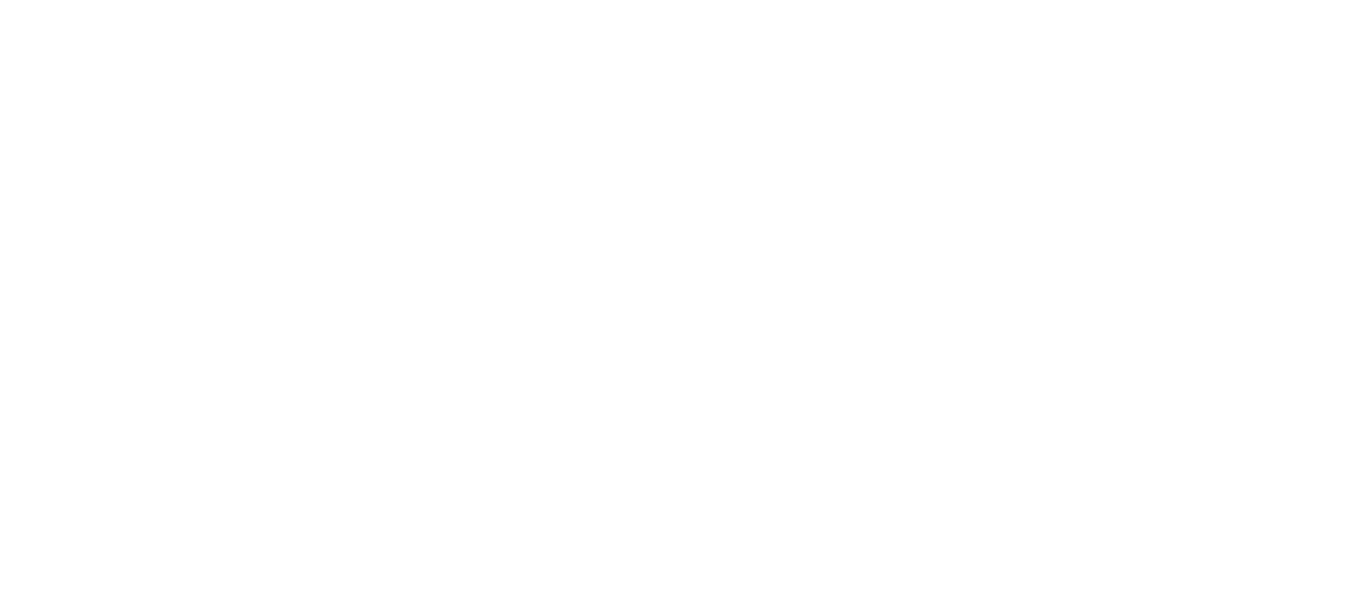 scroll, scrollTop: 0, scrollLeft: 0, axis: both 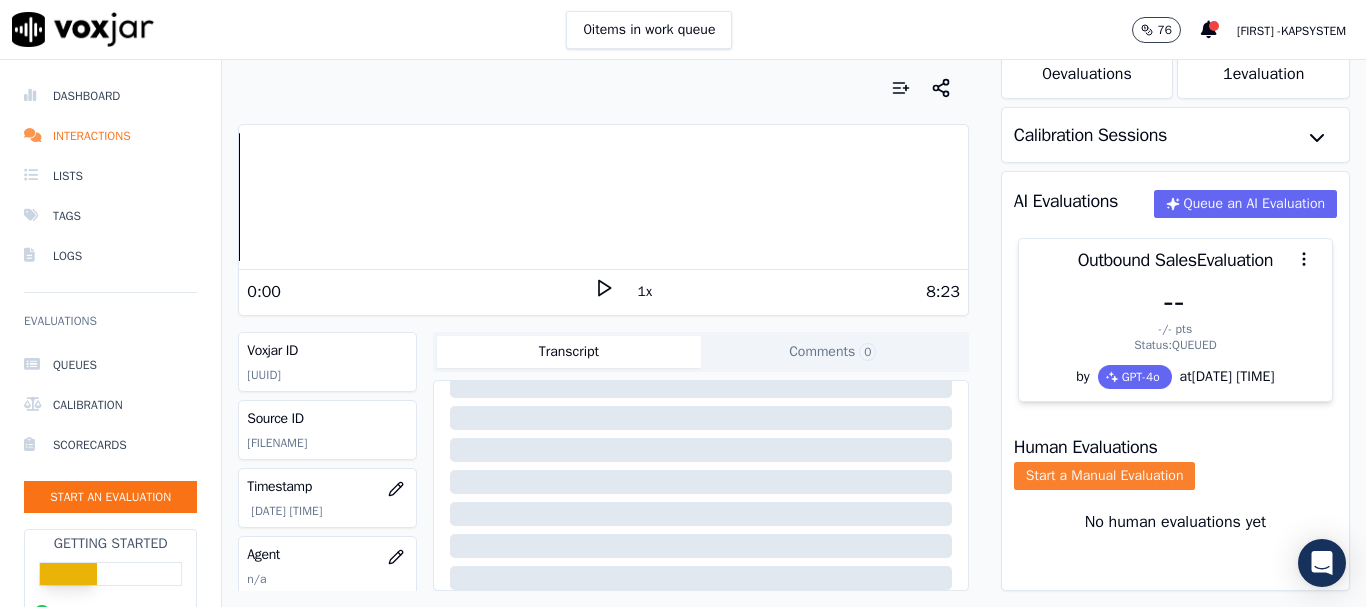 click on "Start a Manual Evaluation" 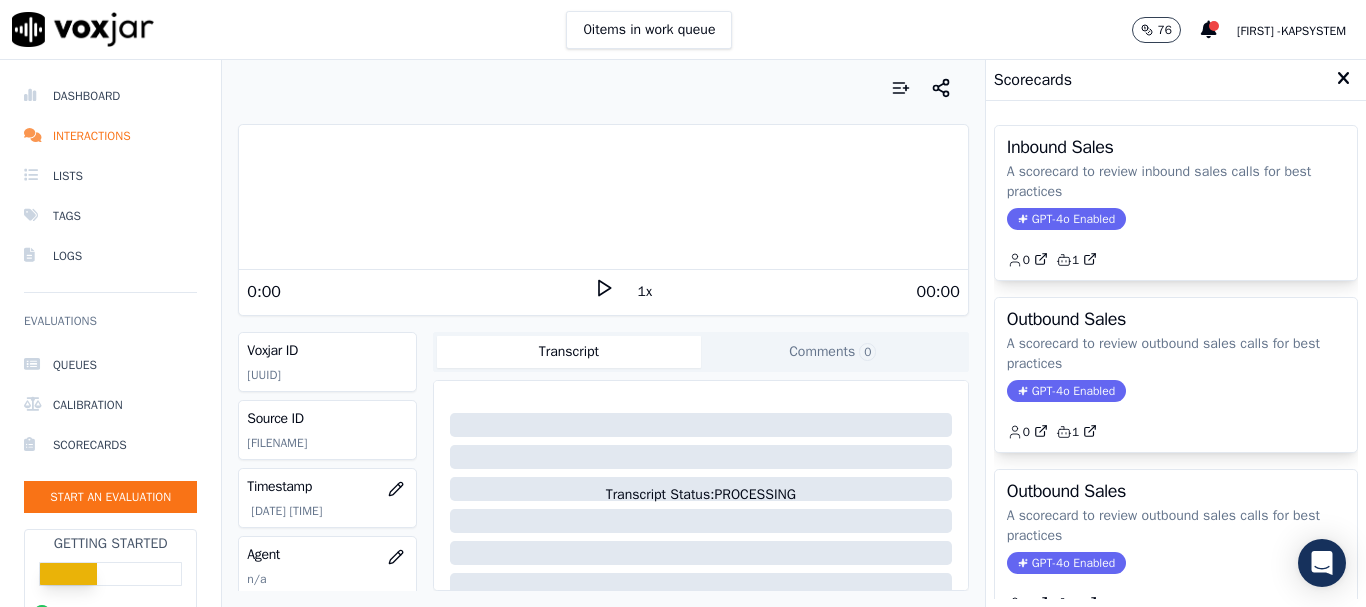 click at bounding box center (1343, 79) 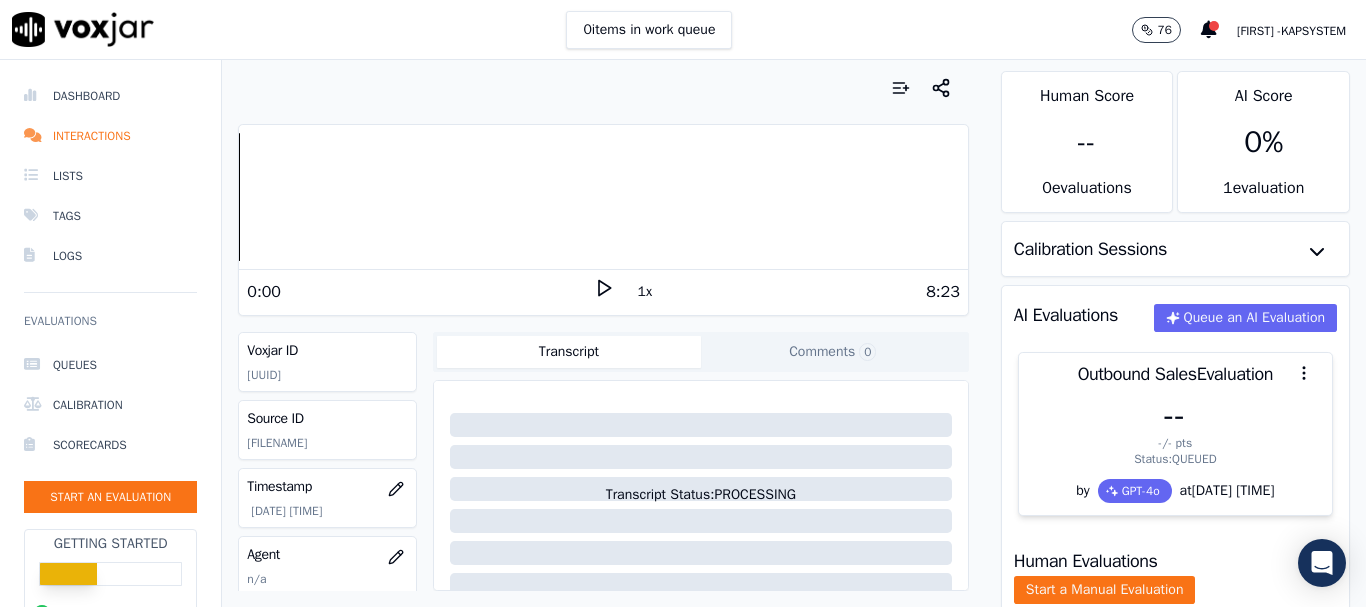 scroll, scrollTop: 0, scrollLeft: 0, axis: both 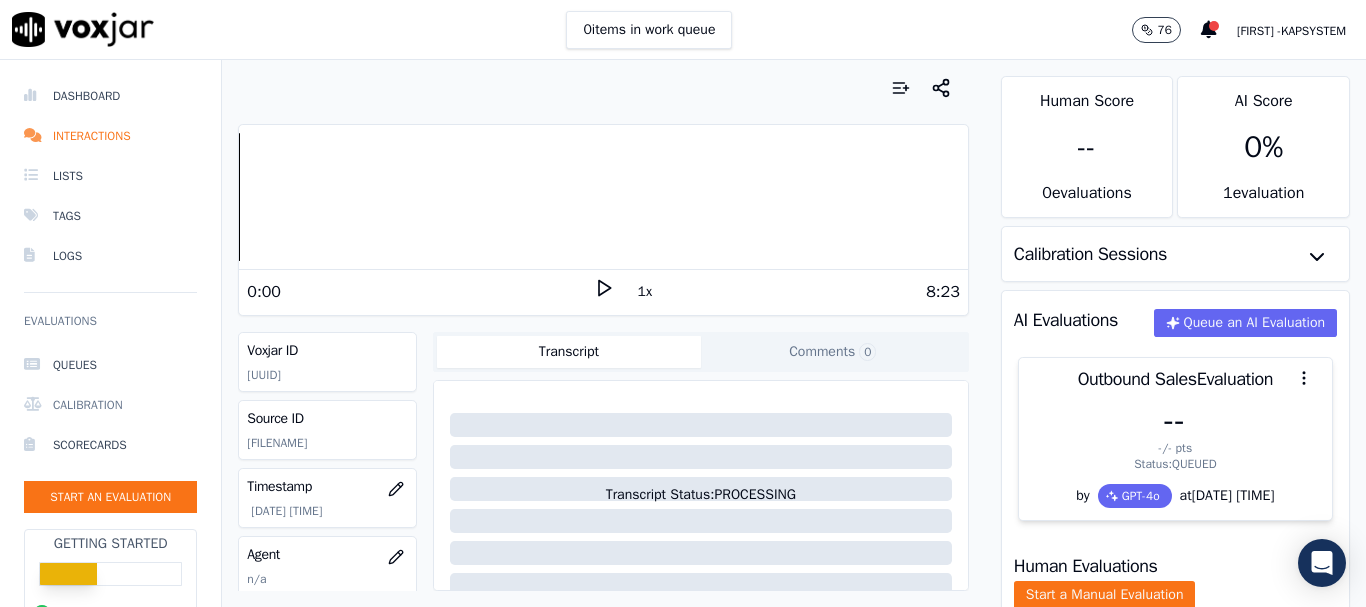 click on "Calibration" at bounding box center (110, 405) 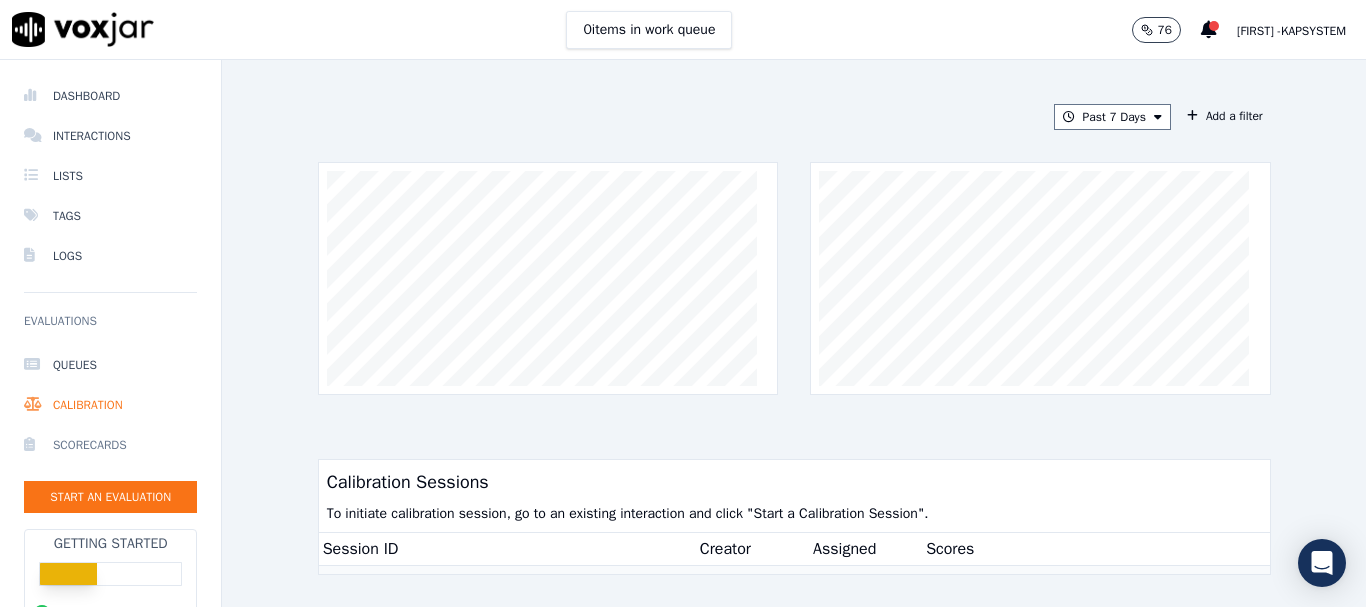 click on "Scorecards" at bounding box center (110, 445) 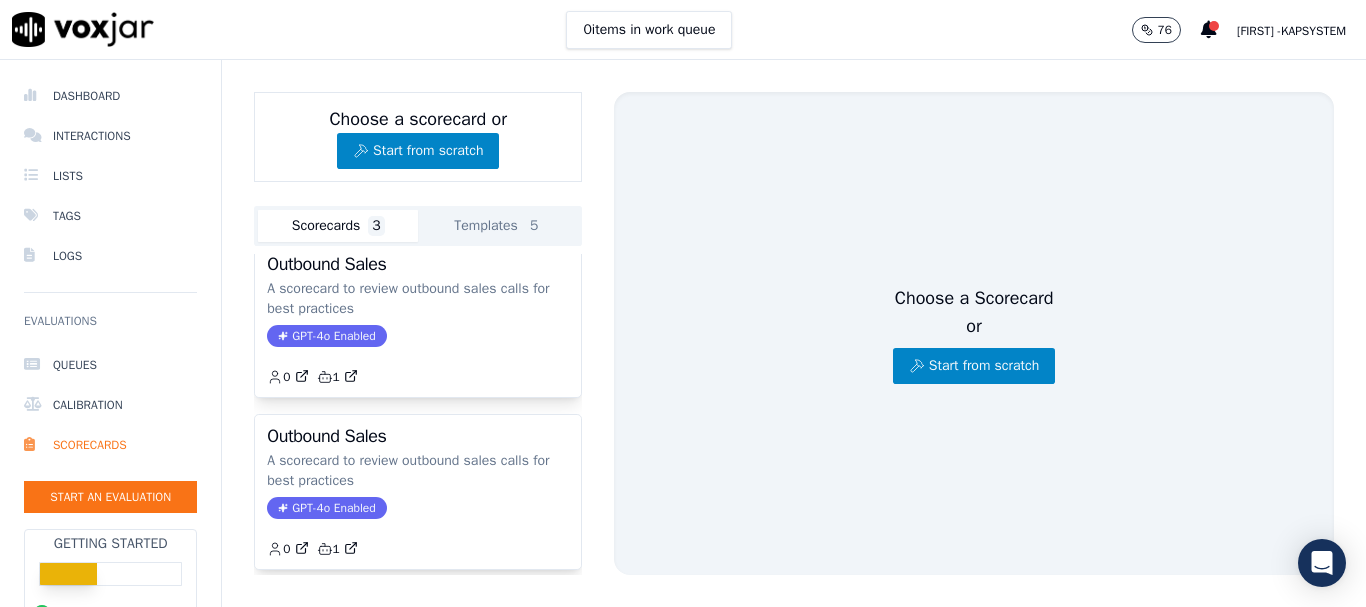 scroll, scrollTop: 0, scrollLeft: 0, axis: both 